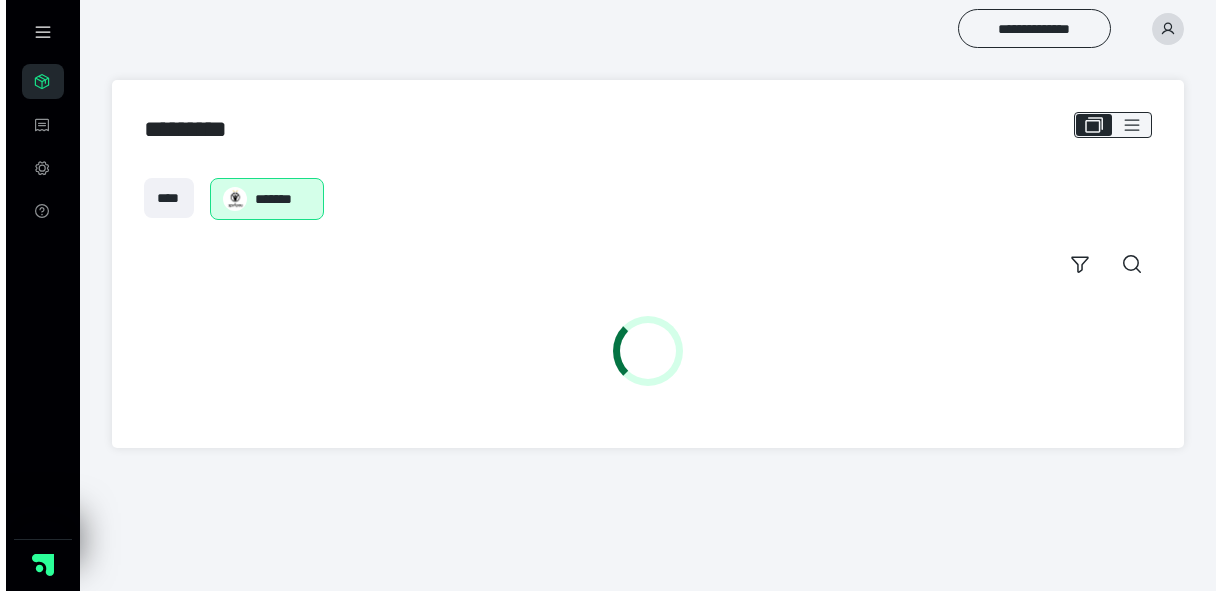 scroll, scrollTop: 0, scrollLeft: 0, axis: both 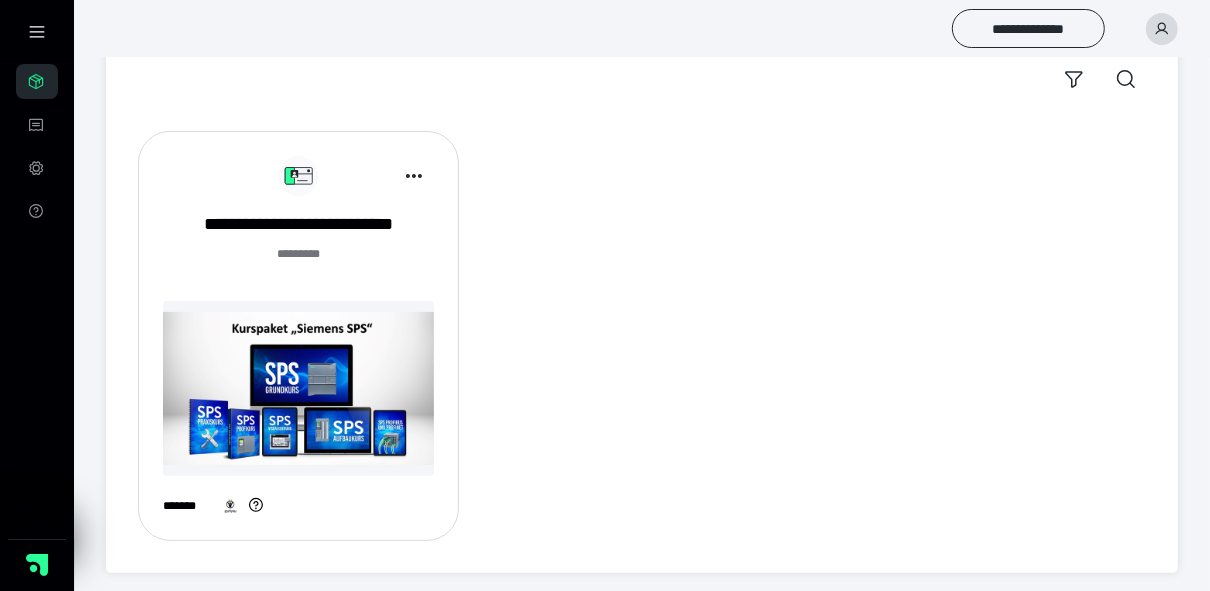 click on "*******   *" at bounding box center (298, 265) 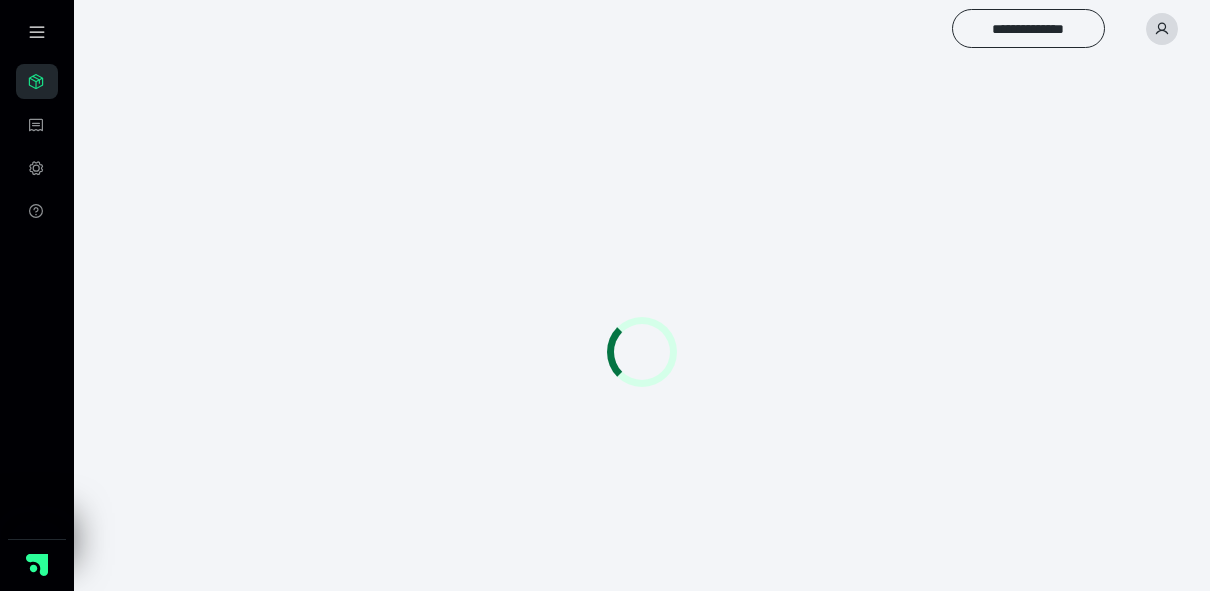 scroll, scrollTop: 0, scrollLeft: 0, axis: both 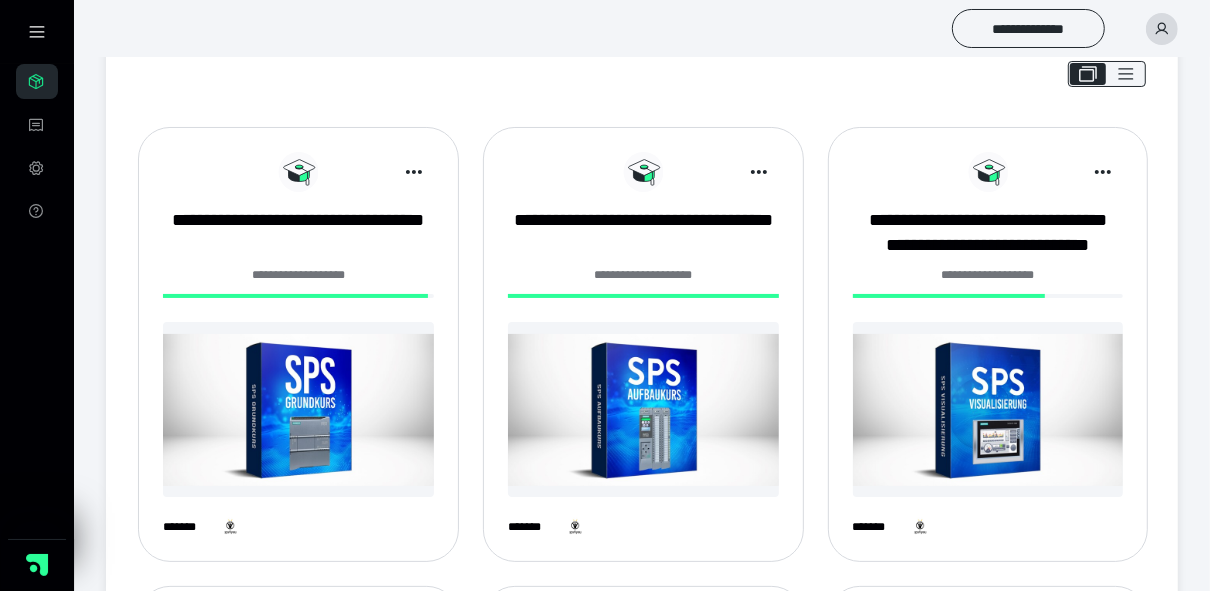 click at bounding box center [988, 409] 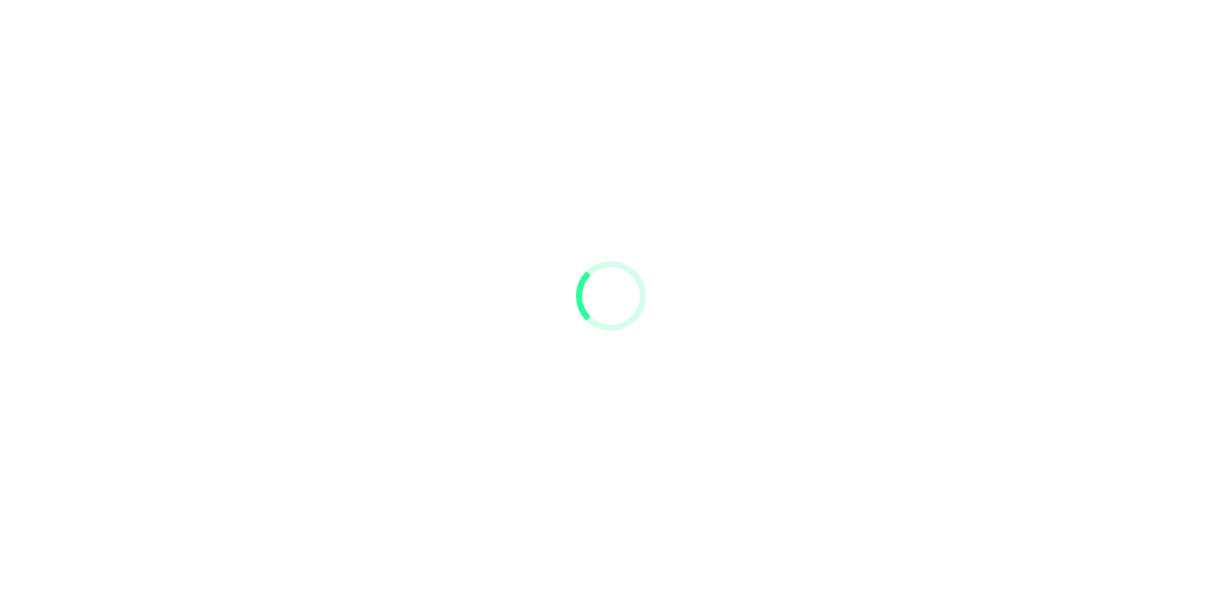 scroll, scrollTop: 0, scrollLeft: 0, axis: both 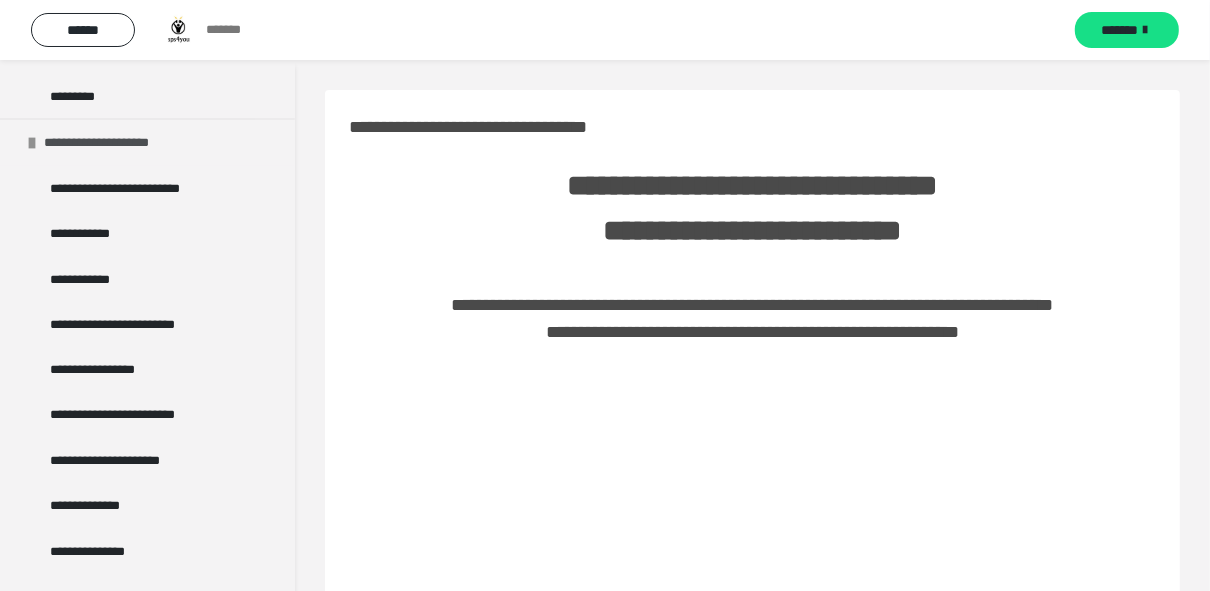 click at bounding box center (32, 143) 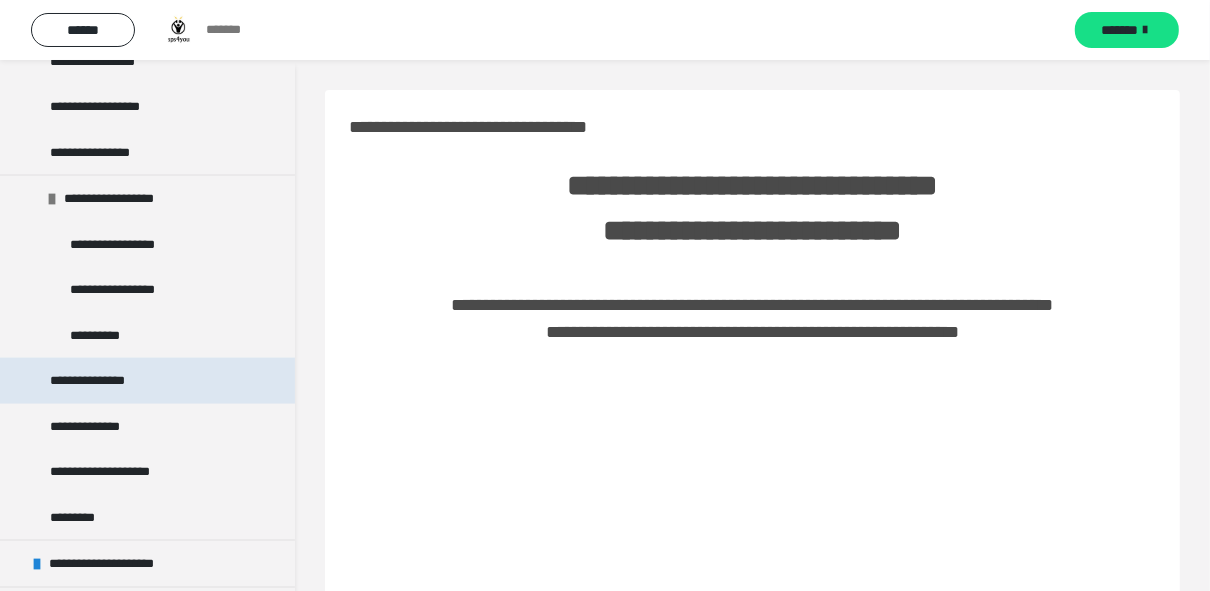 scroll, scrollTop: 1622, scrollLeft: 0, axis: vertical 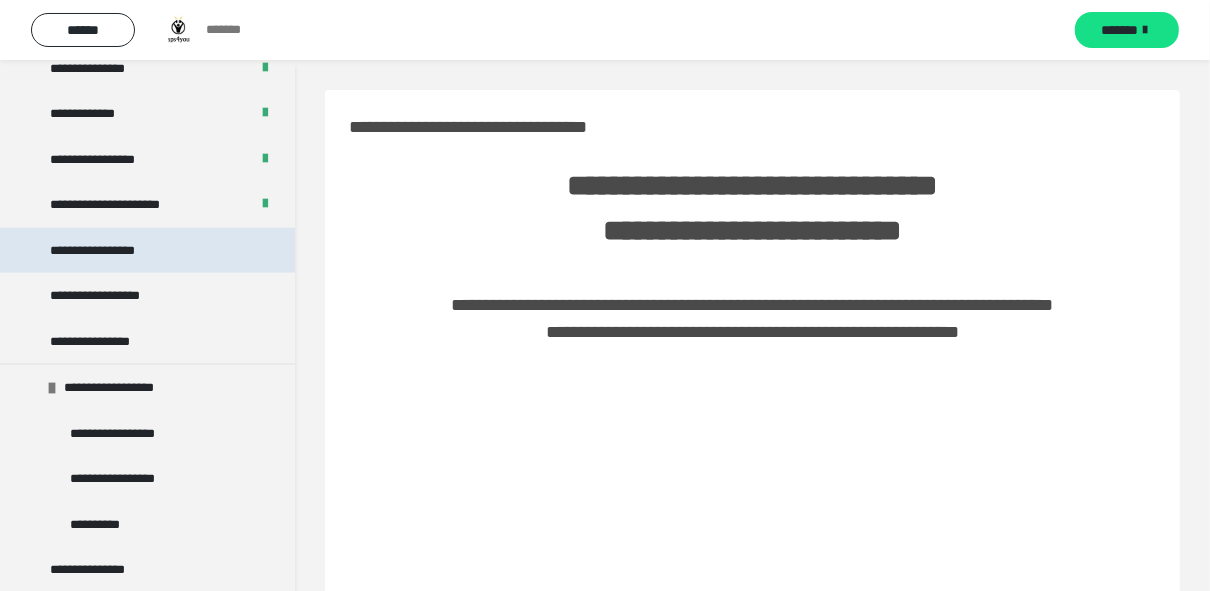 click on "**********" at bounding box center (107, 251) 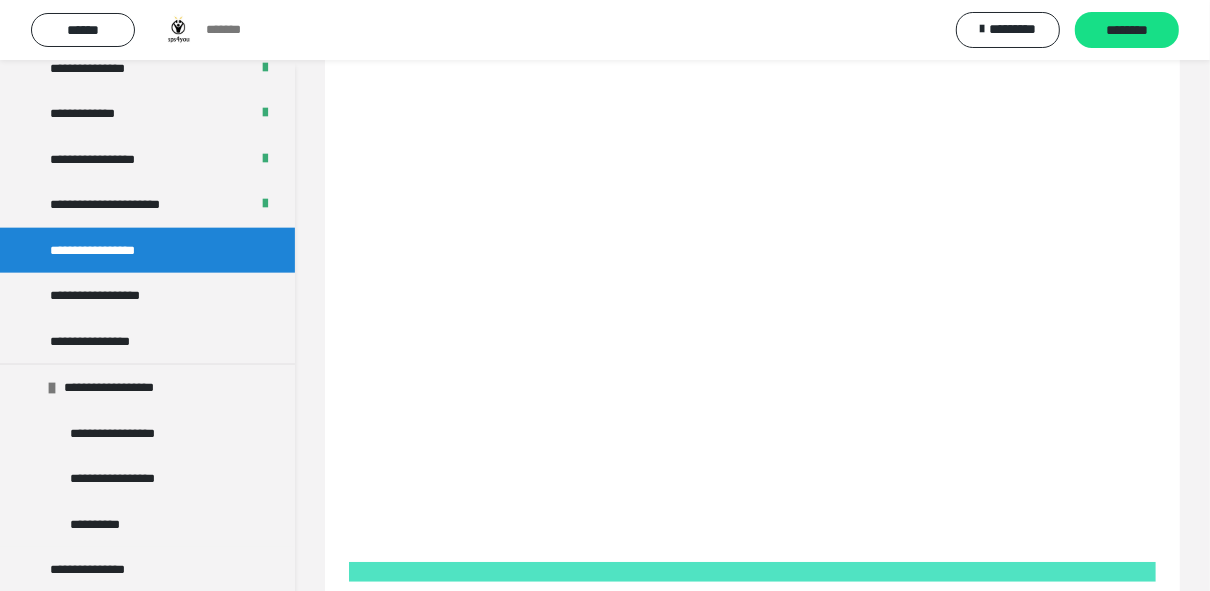 scroll, scrollTop: 117, scrollLeft: 0, axis: vertical 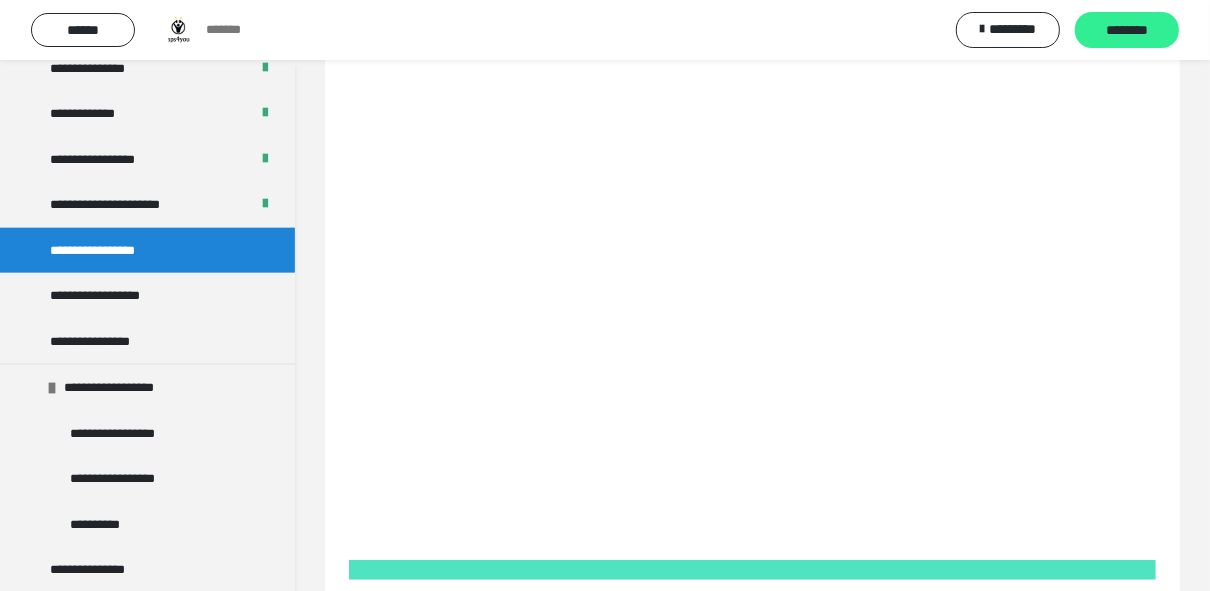 click on "********" at bounding box center (1127, 31) 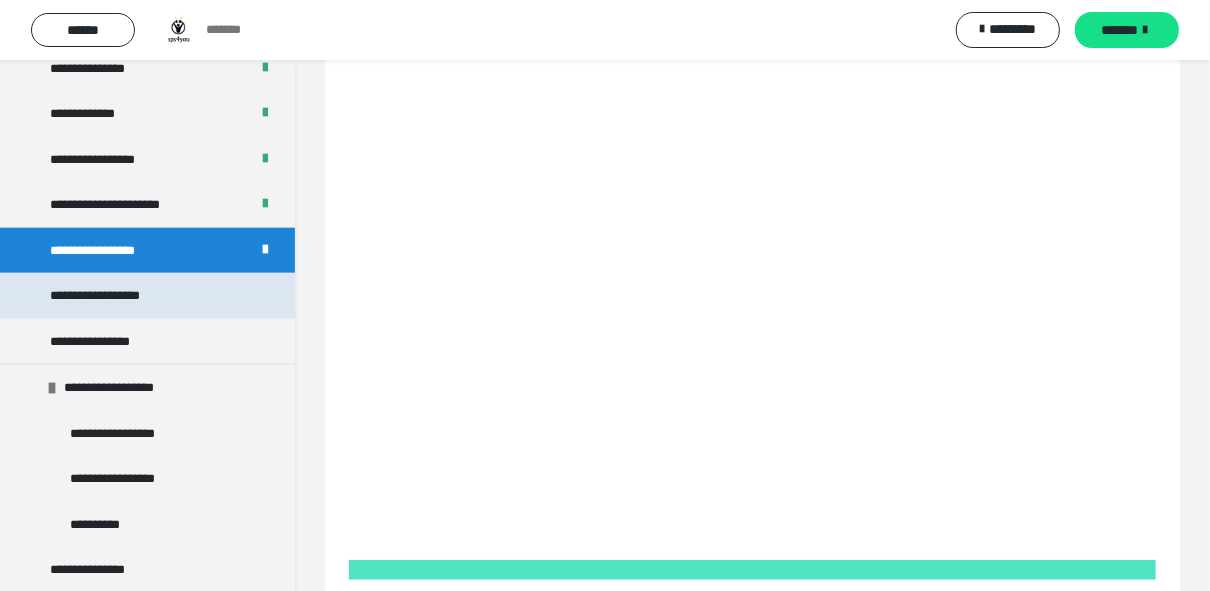 click on "**********" at bounding box center (147, 296) 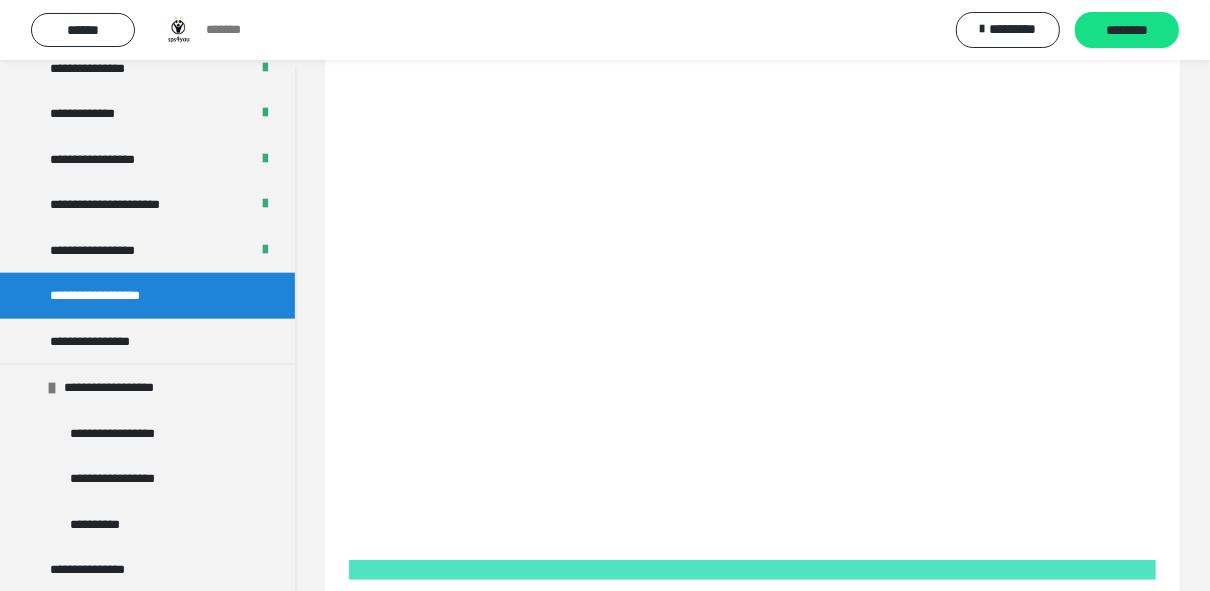 scroll, scrollTop: 1694, scrollLeft: 0, axis: vertical 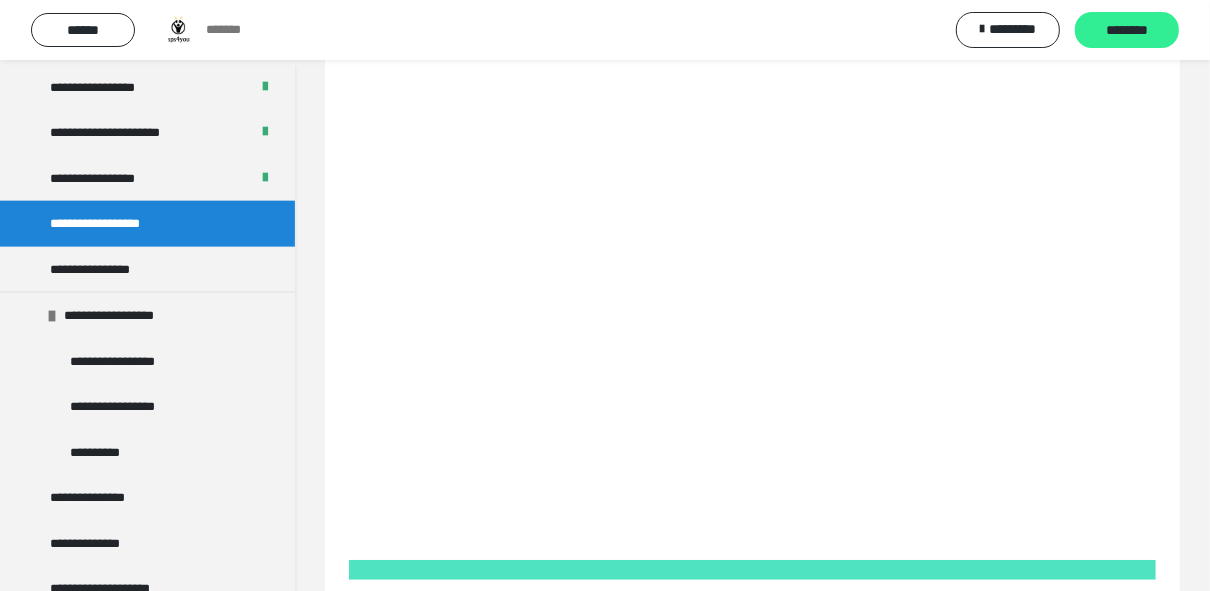 click on "********" at bounding box center (1127, 31) 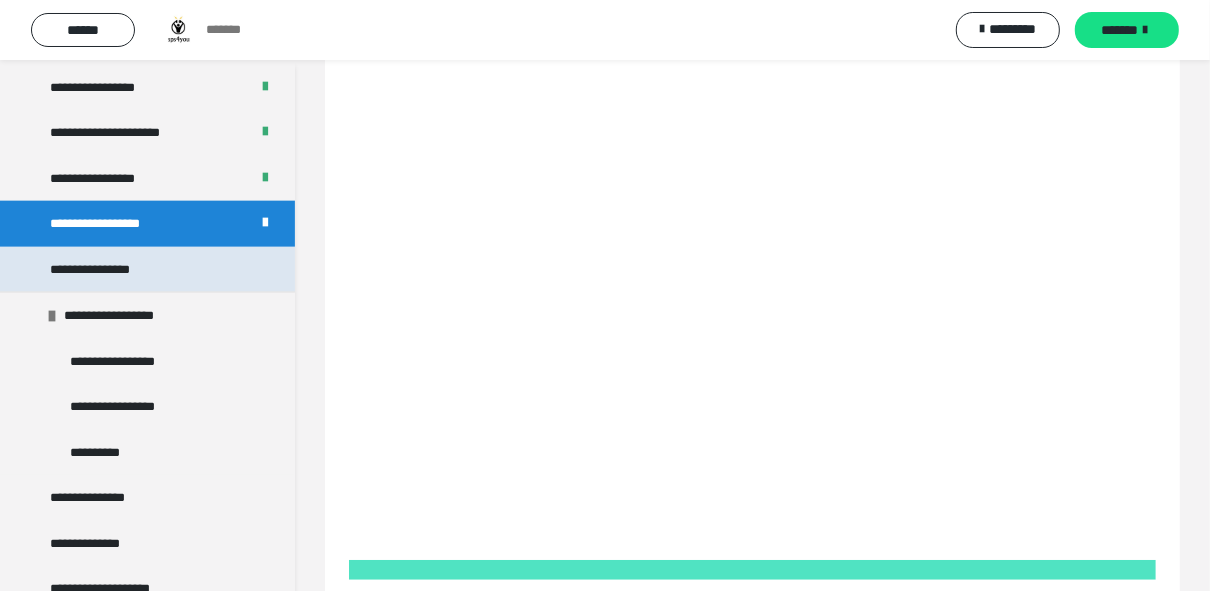click on "**********" at bounding box center [147, 270] 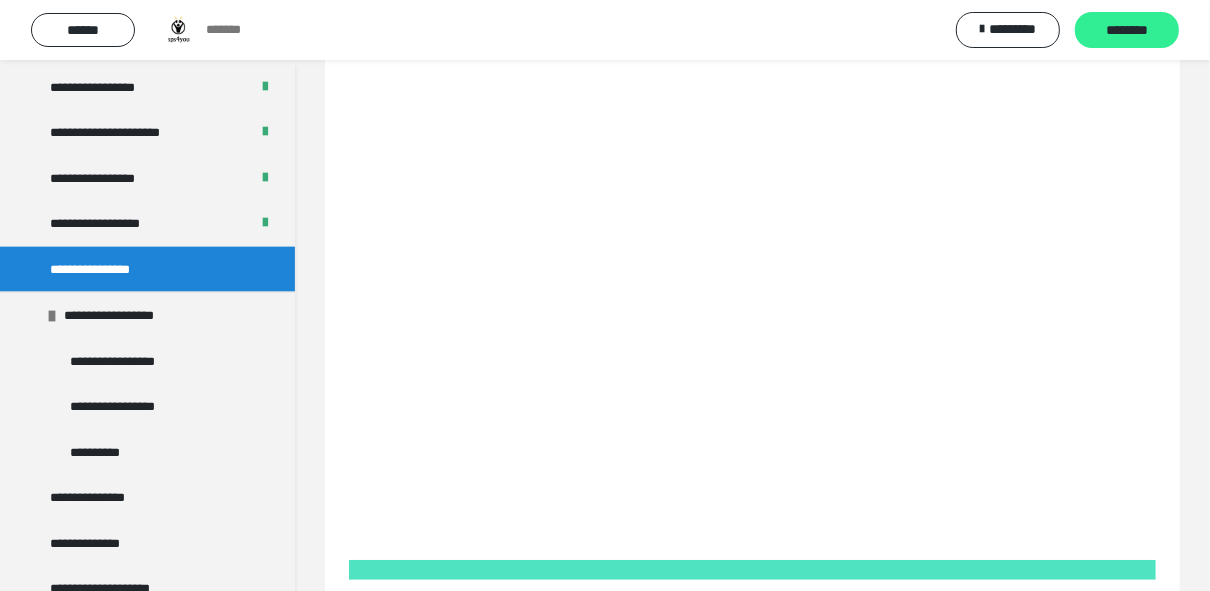 click on "********" at bounding box center [1127, 31] 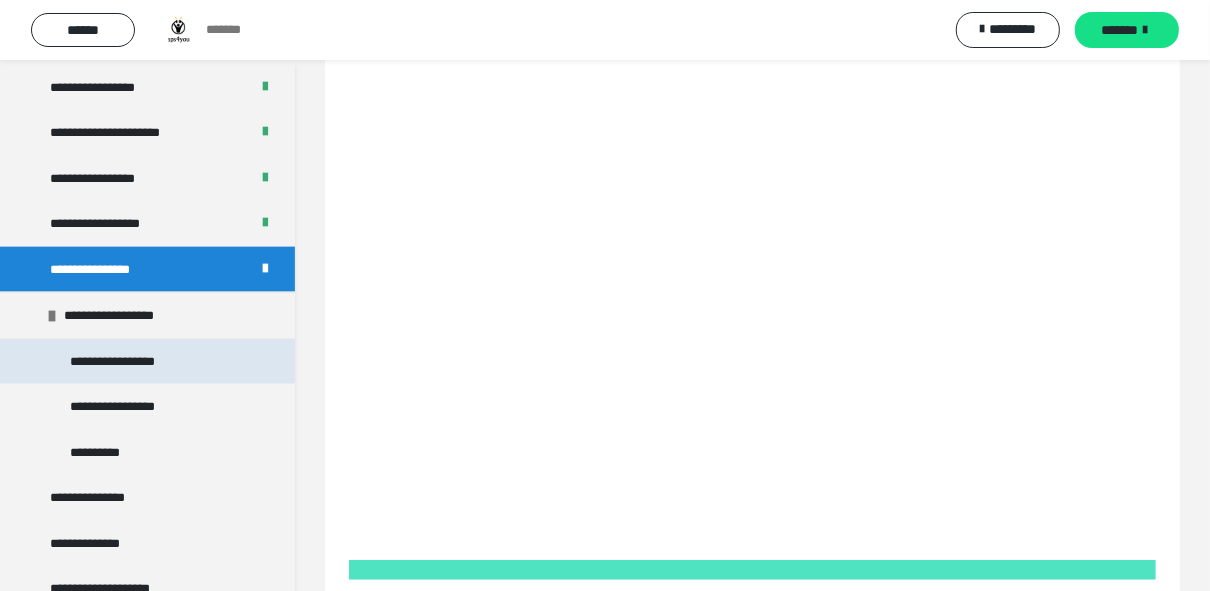 click on "**********" at bounding box center (127, 362) 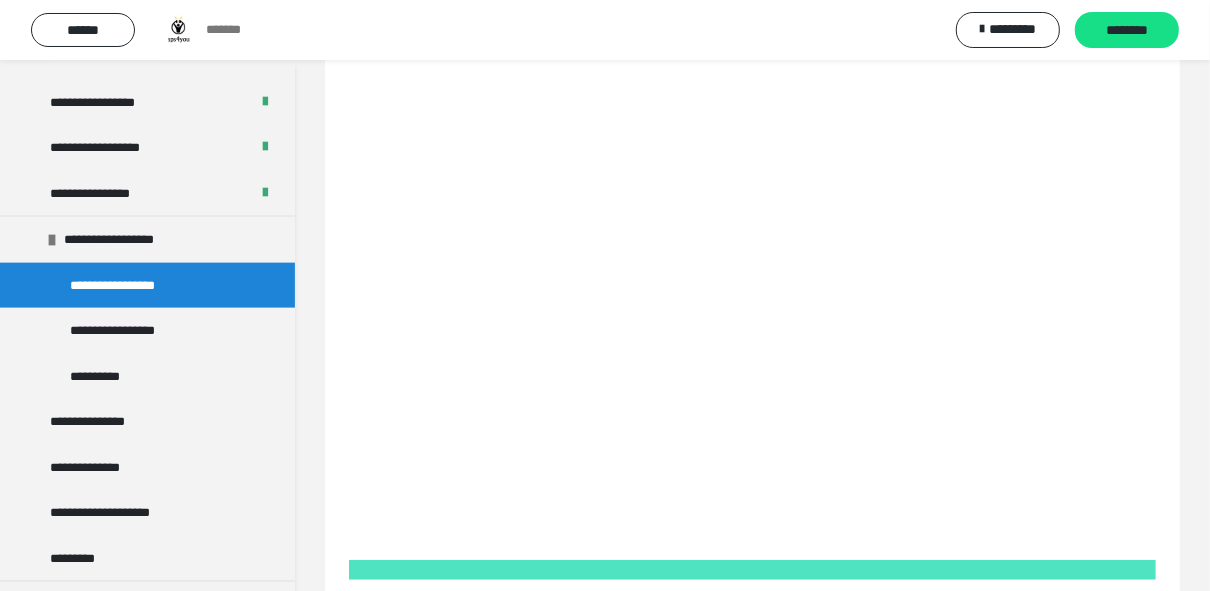 scroll, scrollTop: 1822, scrollLeft: 0, axis: vertical 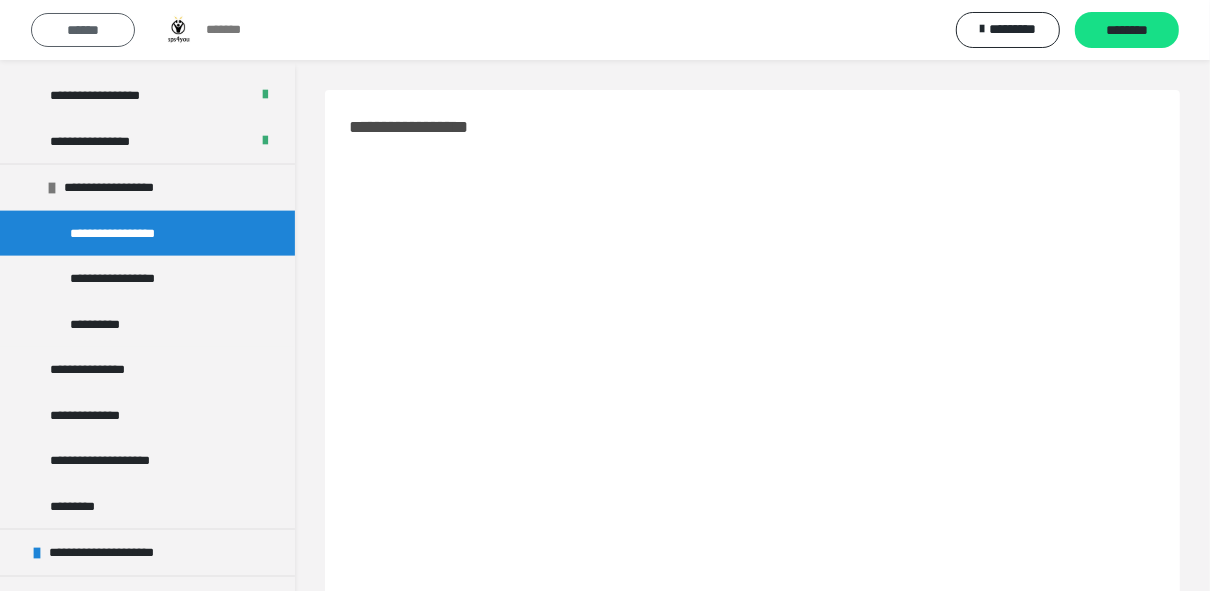 click on "******" at bounding box center [83, 30] 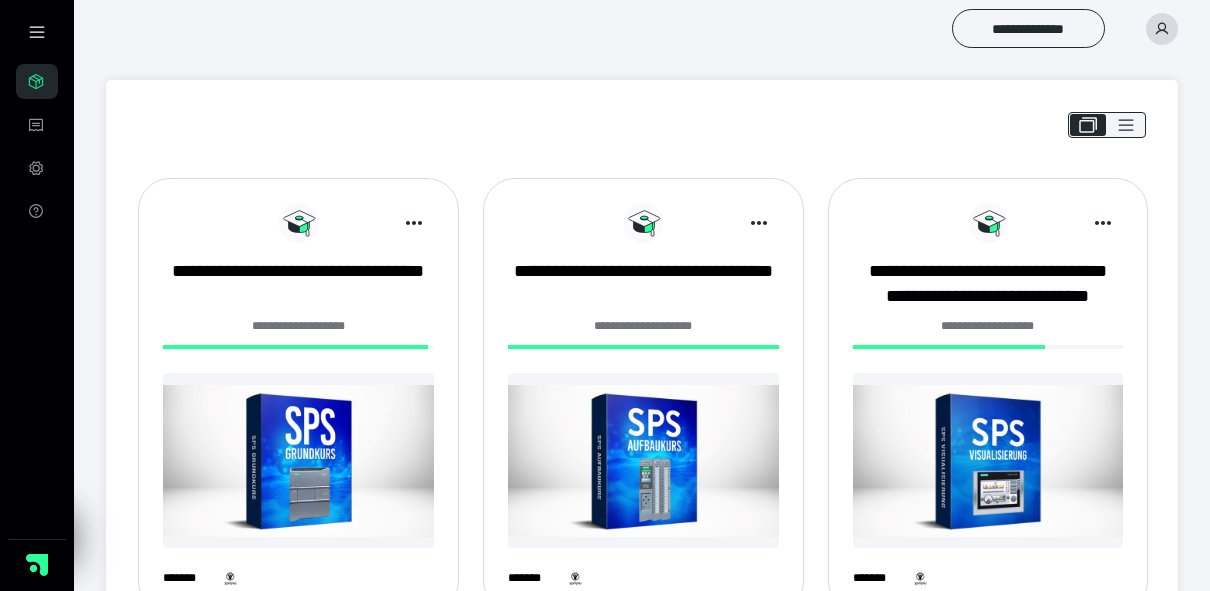 scroll, scrollTop: 51, scrollLeft: 0, axis: vertical 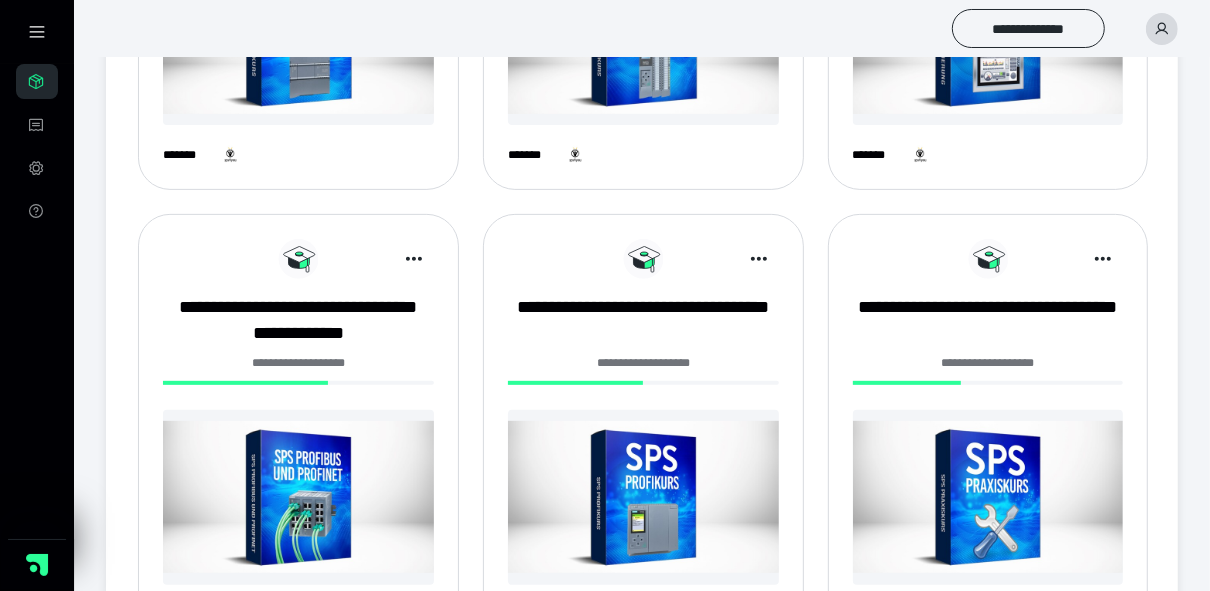 click at bounding box center [298, 497] 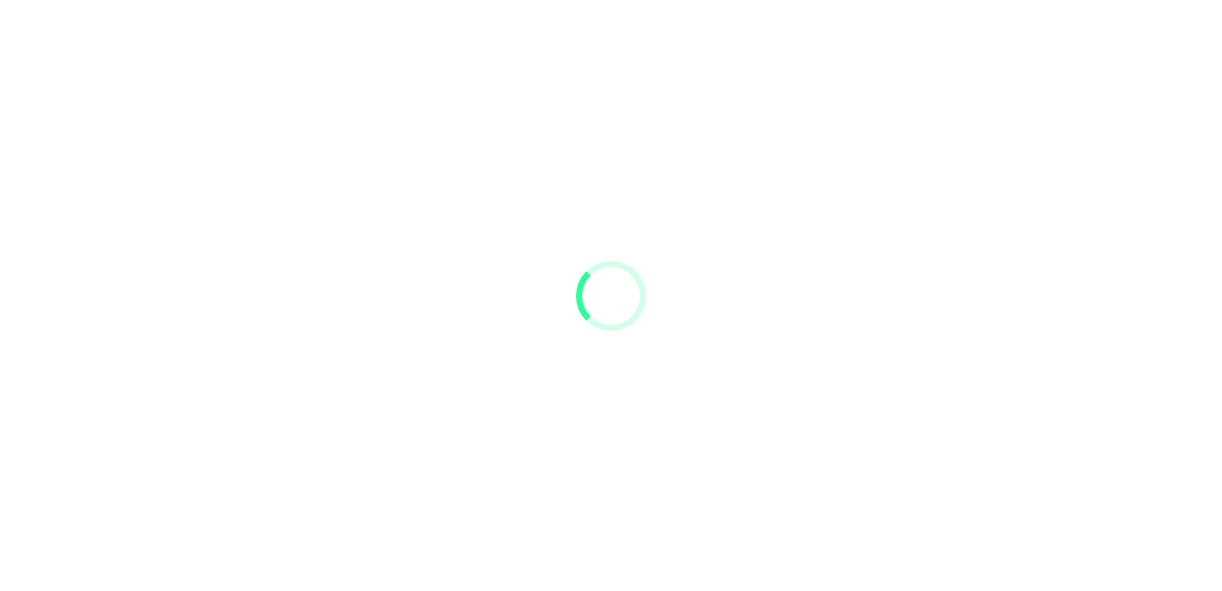 scroll, scrollTop: 0, scrollLeft: 0, axis: both 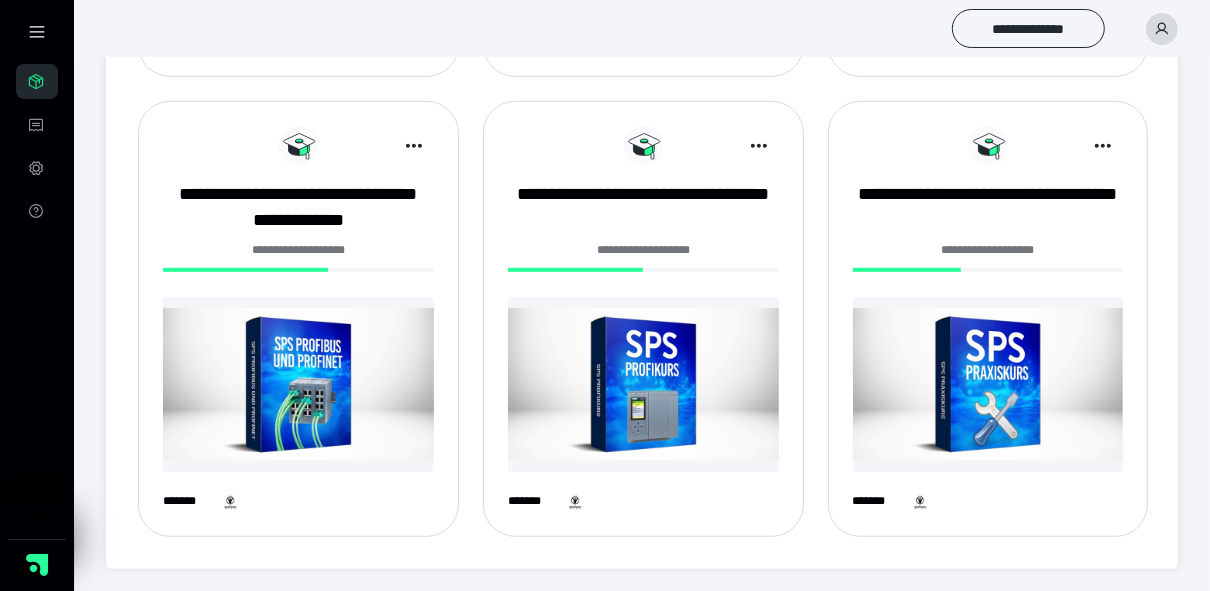 click at bounding box center [643, 384] 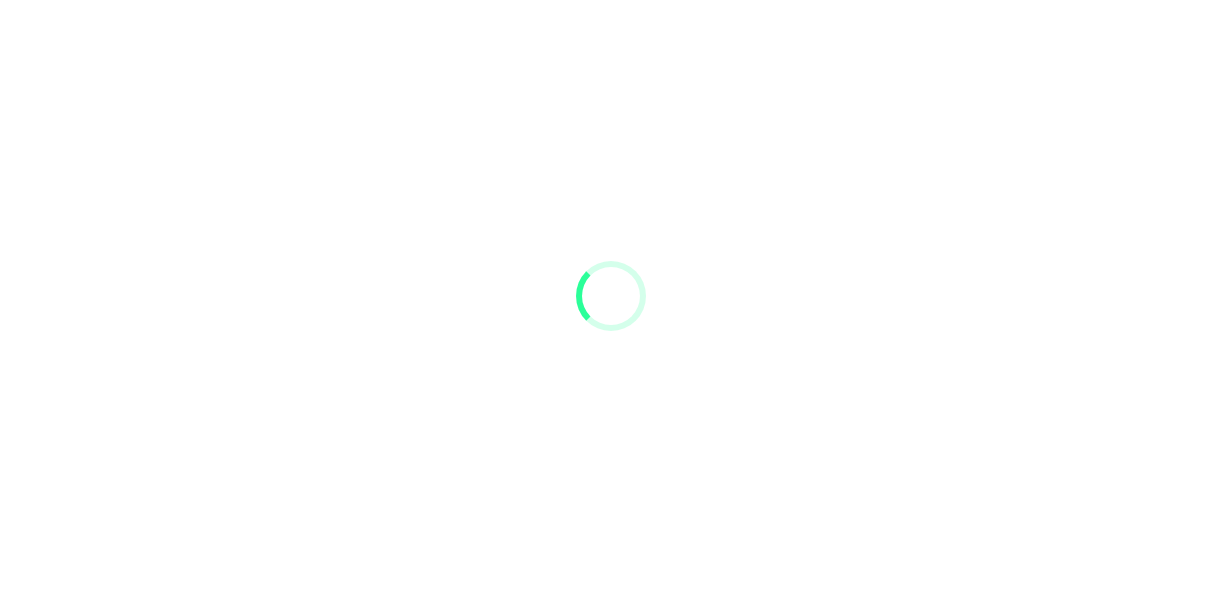 scroll, scrollTop: 0, scrollLeft: 0, axis: both 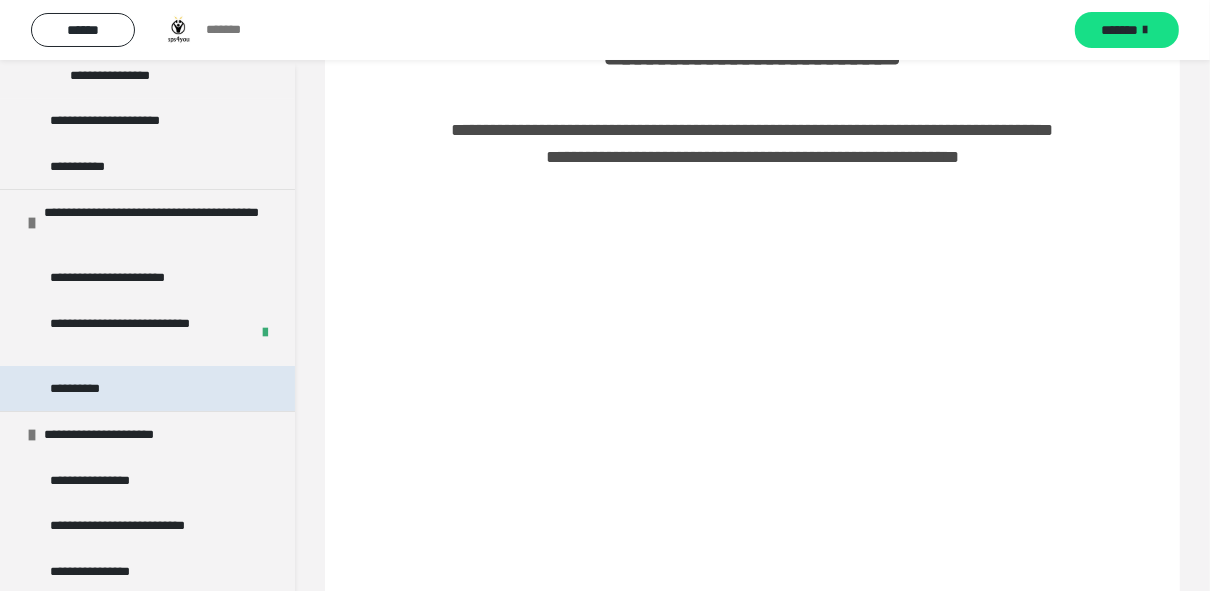 click on "**********" at bounding box center [147, 389] 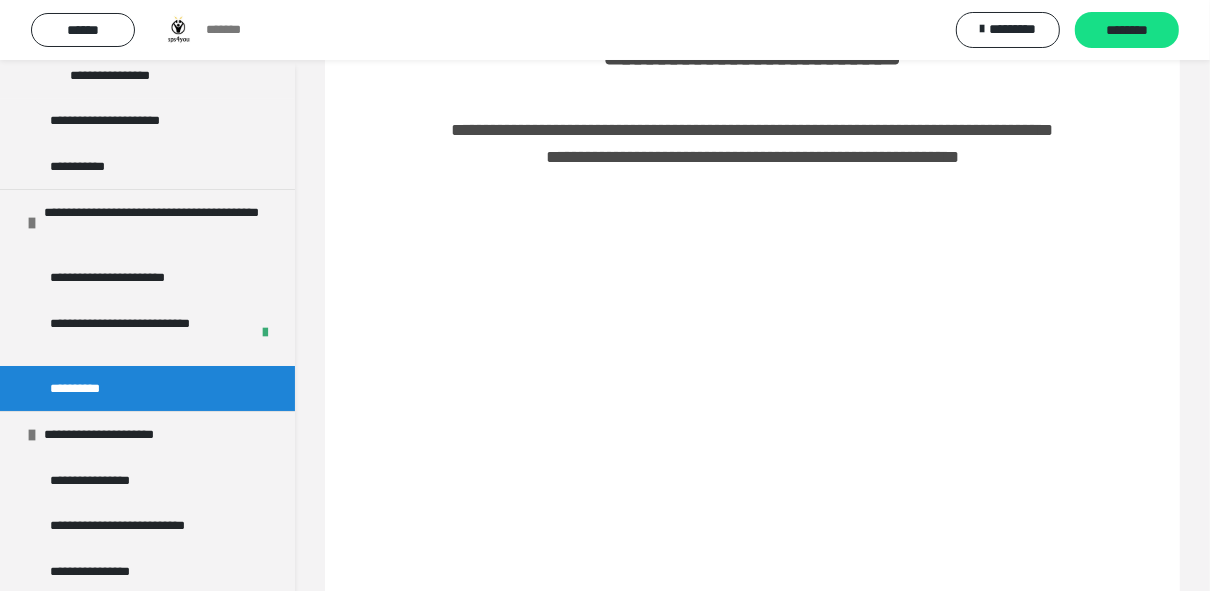 click on "**********" at bounding box center (147, 389) 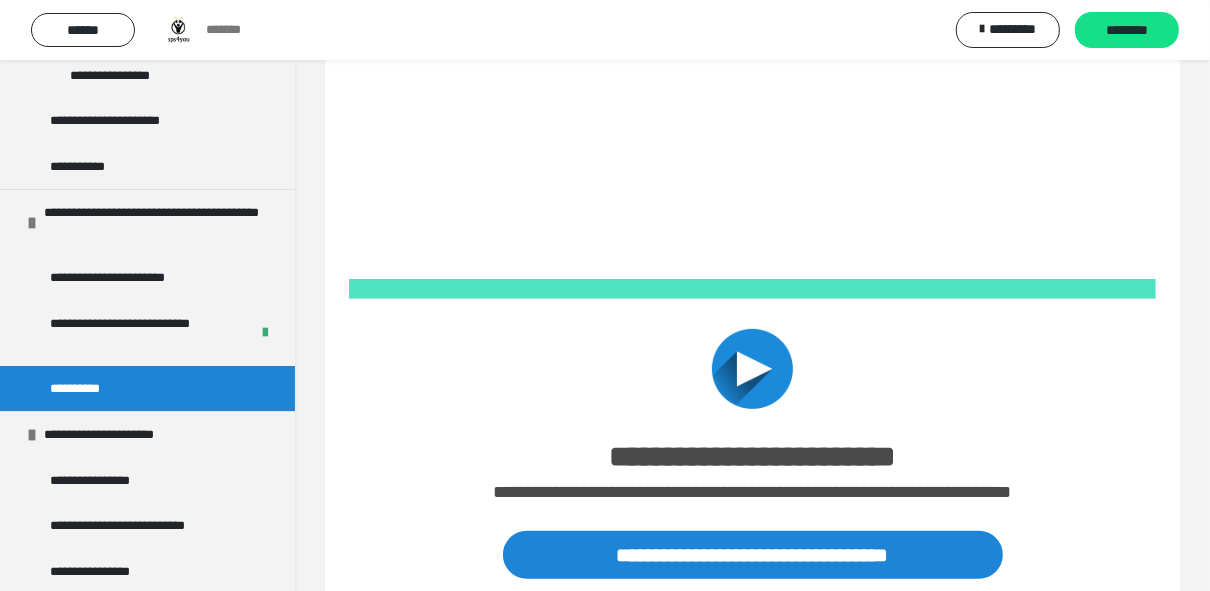 scroll, scrollTop: 402, scrollLeft: 0, axis: vertical 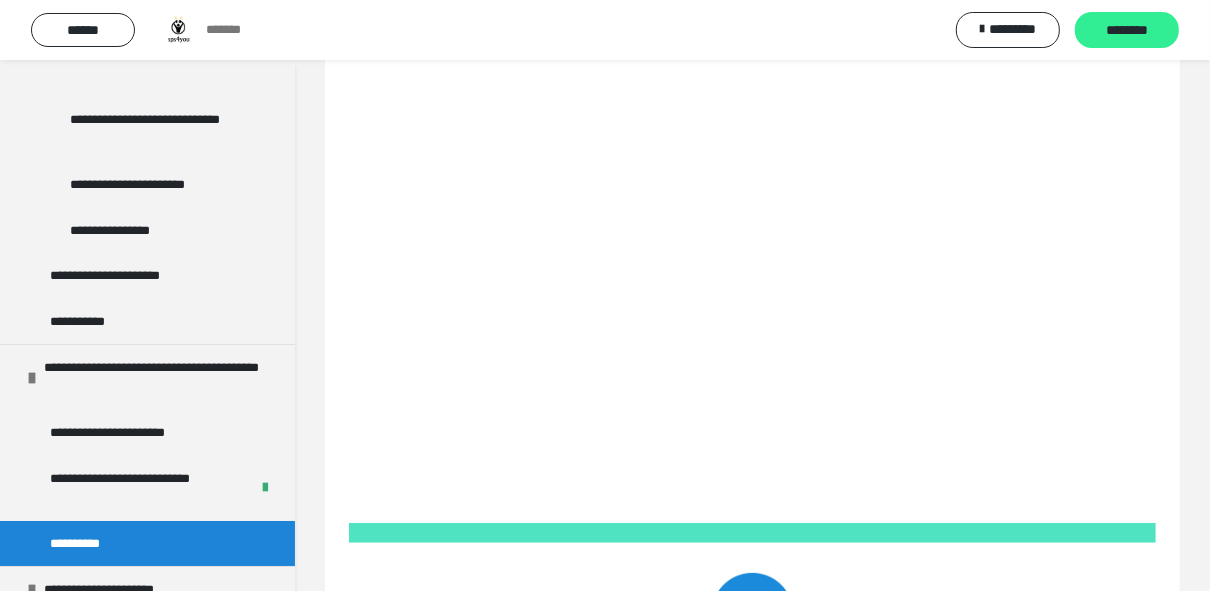 click on "********" at bounding box center (1127, 30) 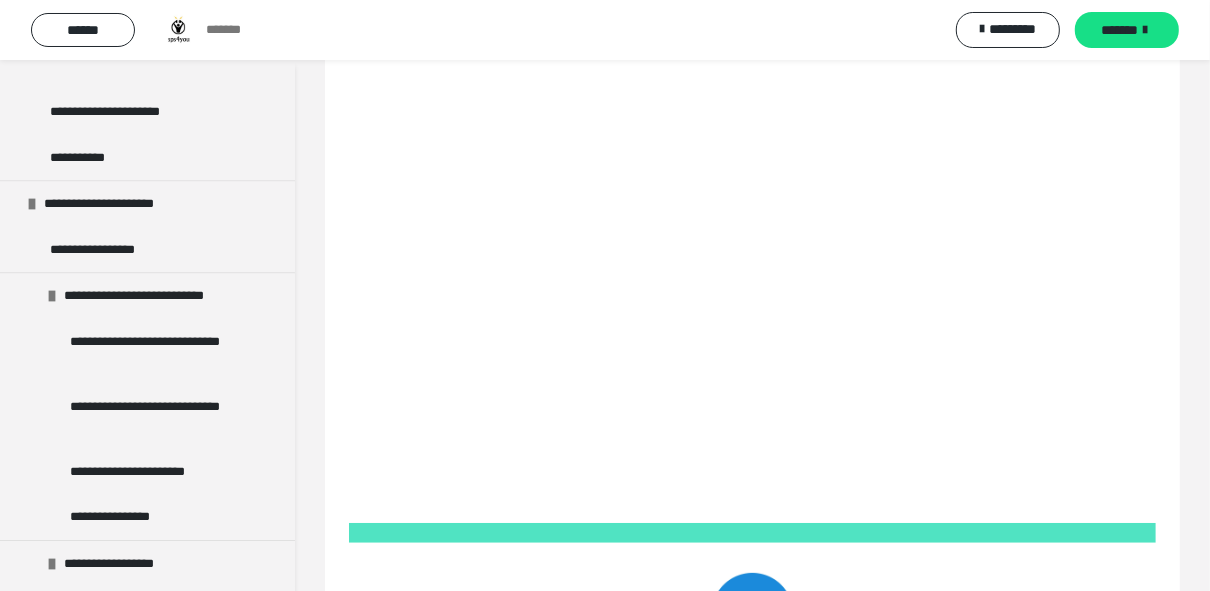 scroll, scrollTop: 9071, scrollLeft: 0, axis: vertical 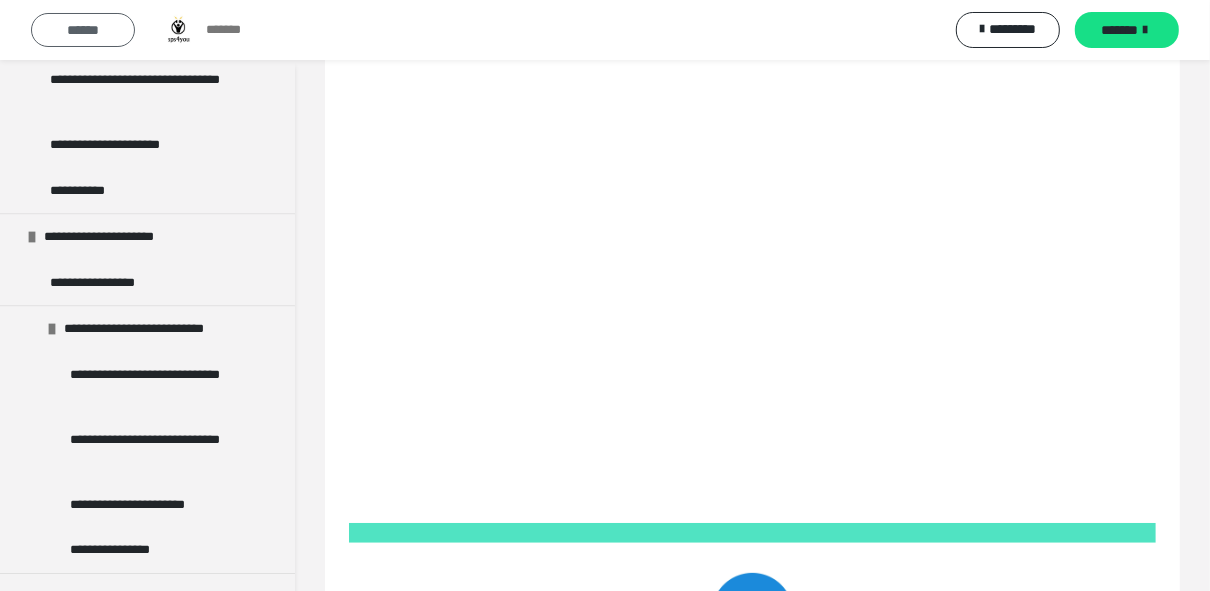 click on "******" at bounding box center (83, 30) 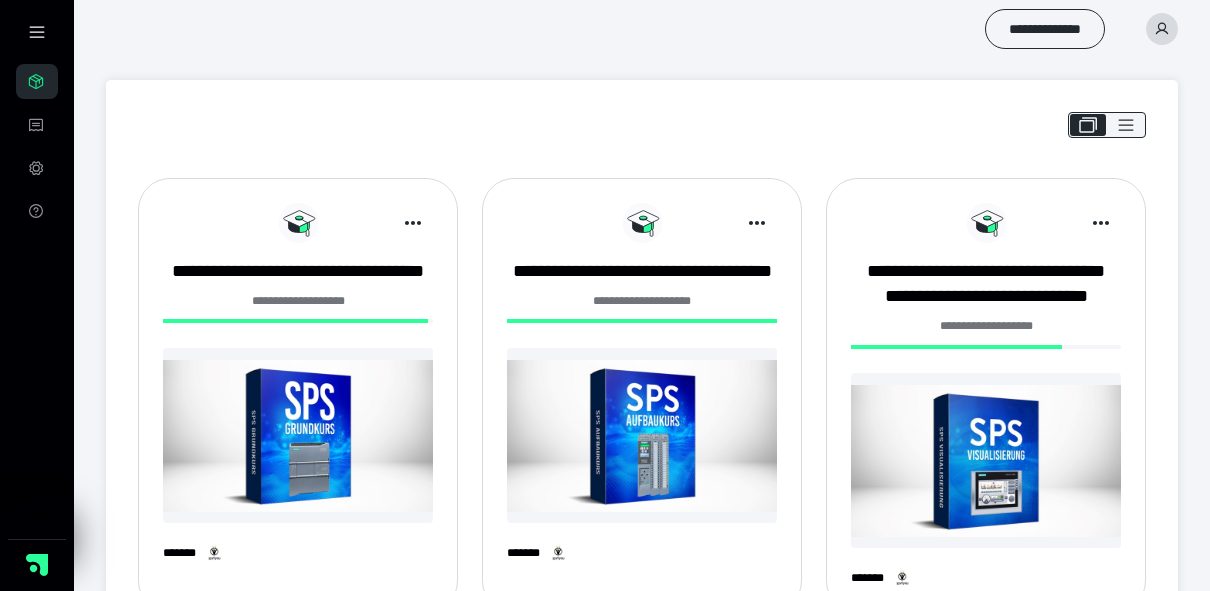 scroll, scrollTop: 536, scrollLeft: 0, axis: vertical 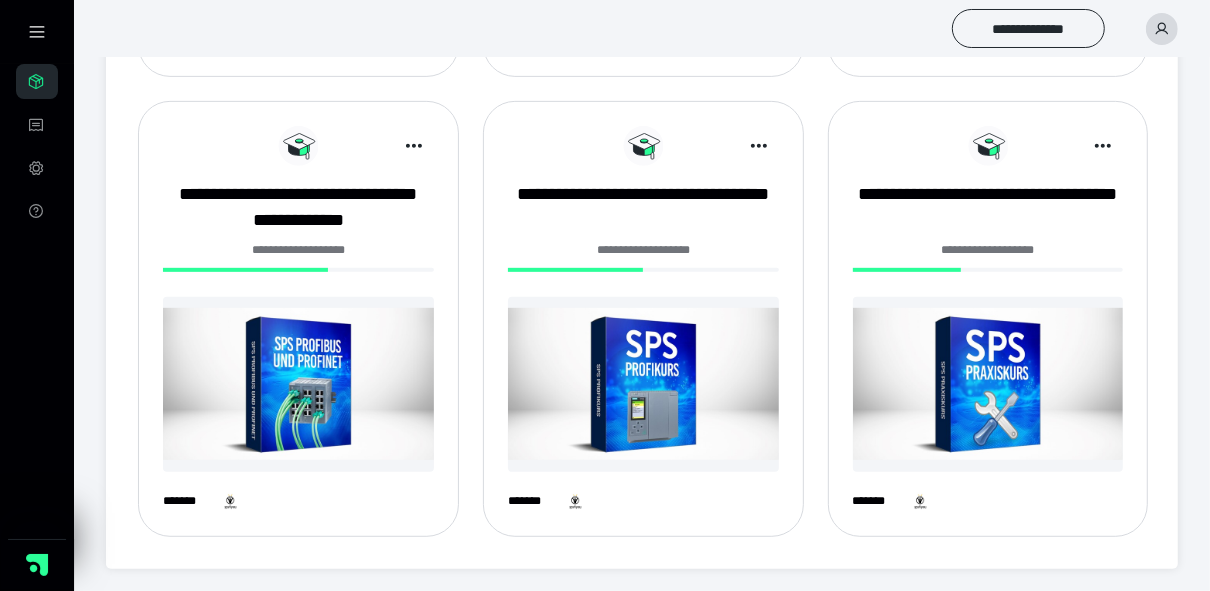 click at bounding box center [988, 384] 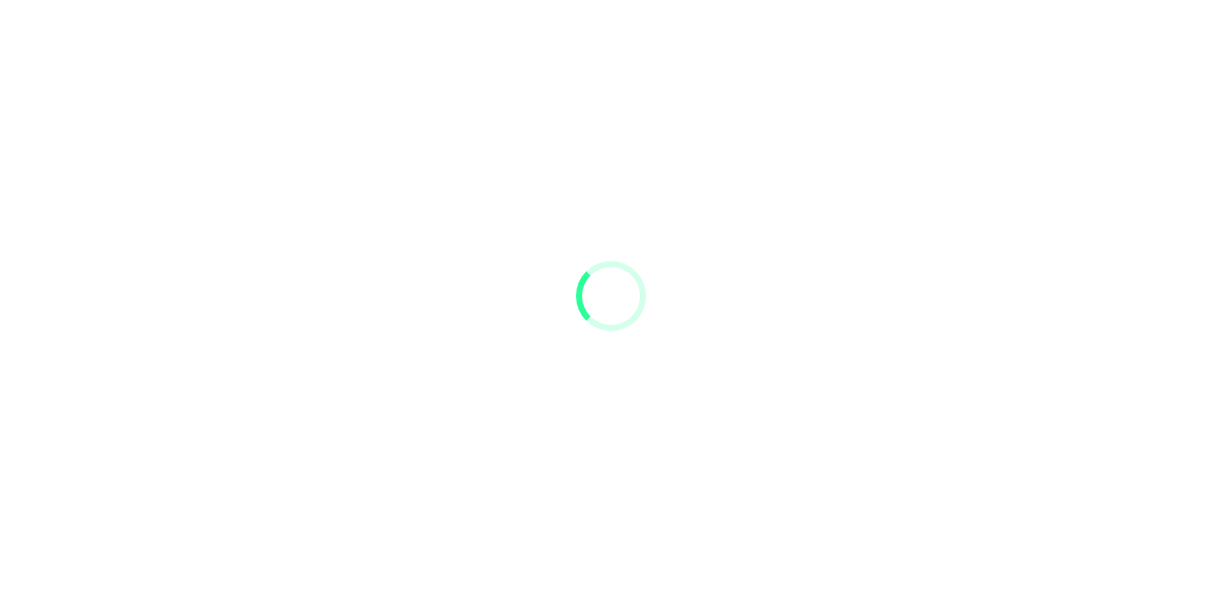 scroll, scrollTop: 0, scrollLeft: 0, axis: both 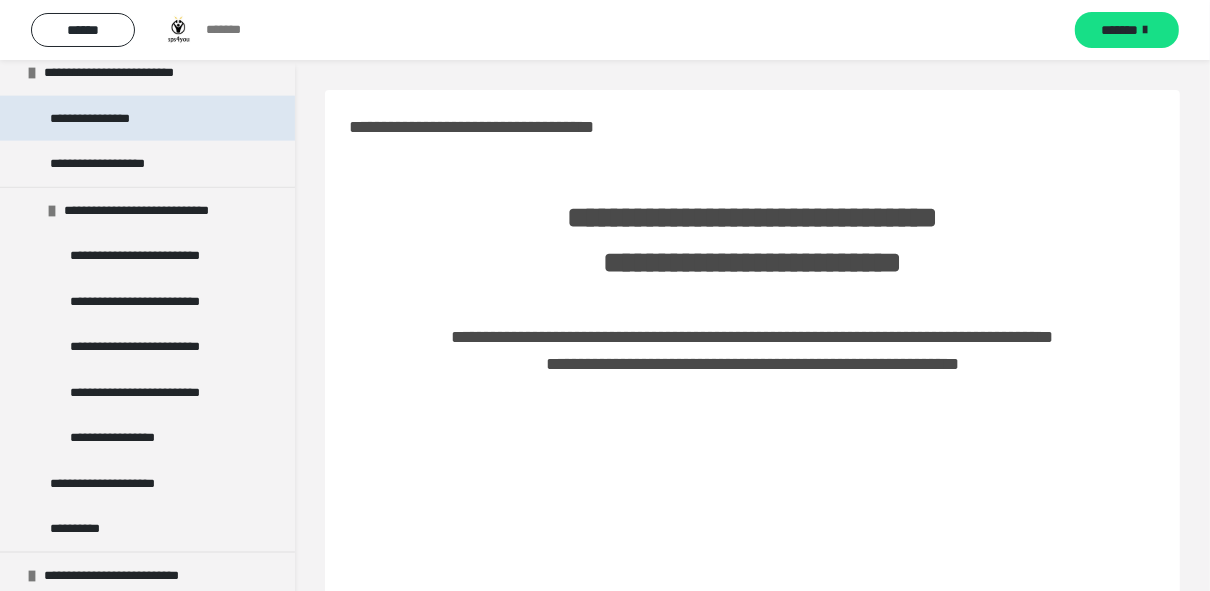 click on "**********" at bounding box center [102, 119] 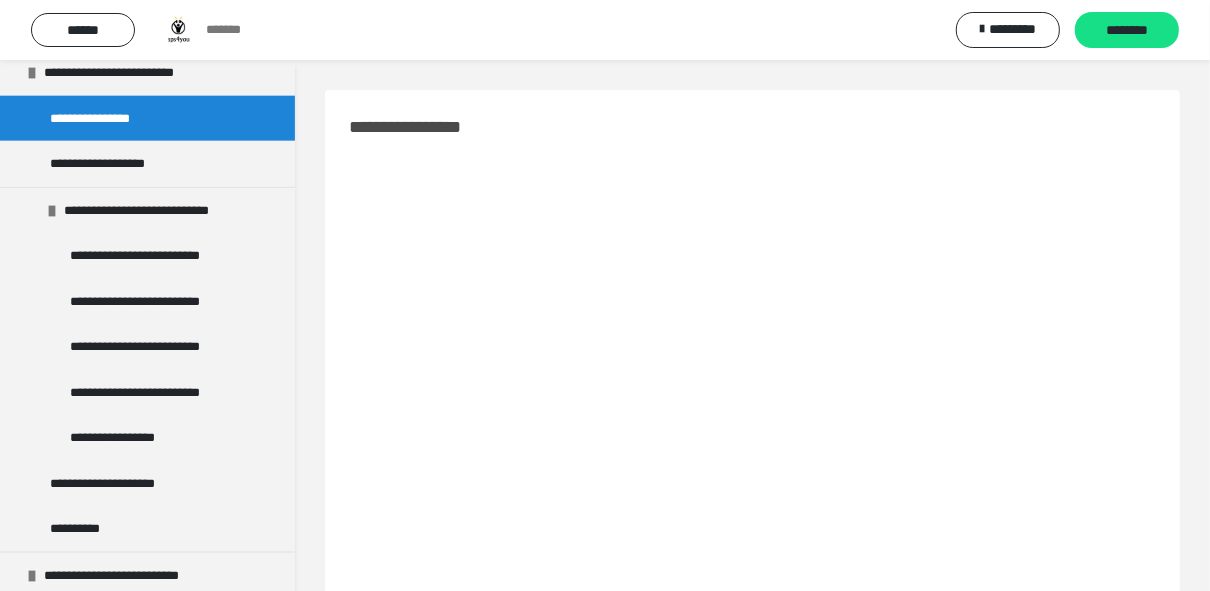 scroll, scrollTop: 127, scrollLeft: 0, axis: vertical 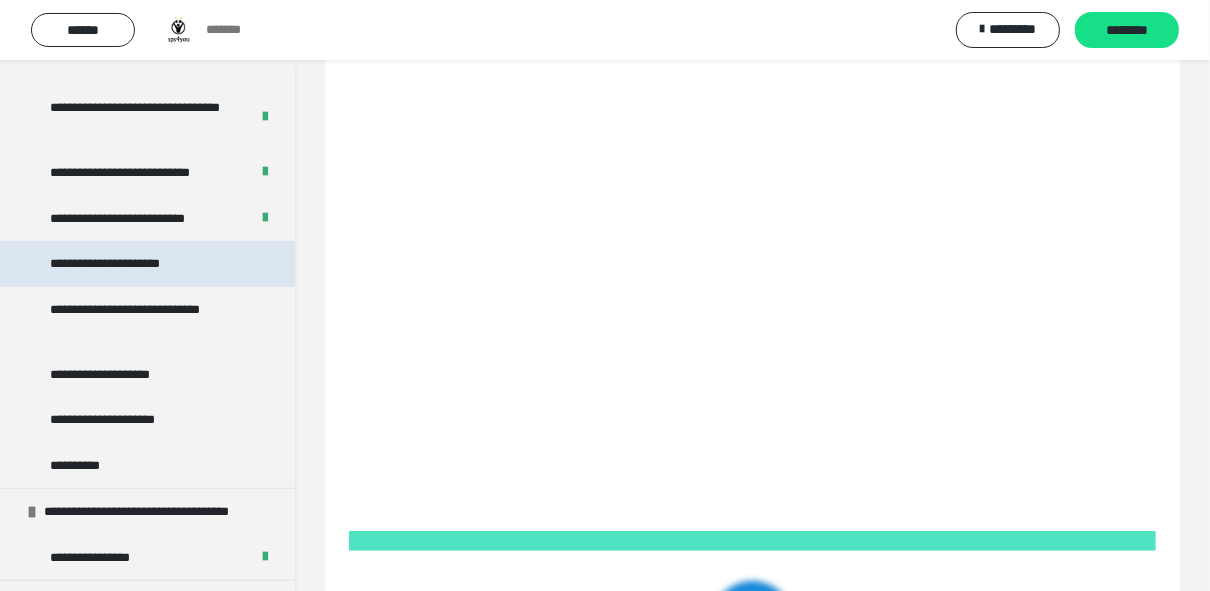 click on "**********" at bounding box center [122, 264] 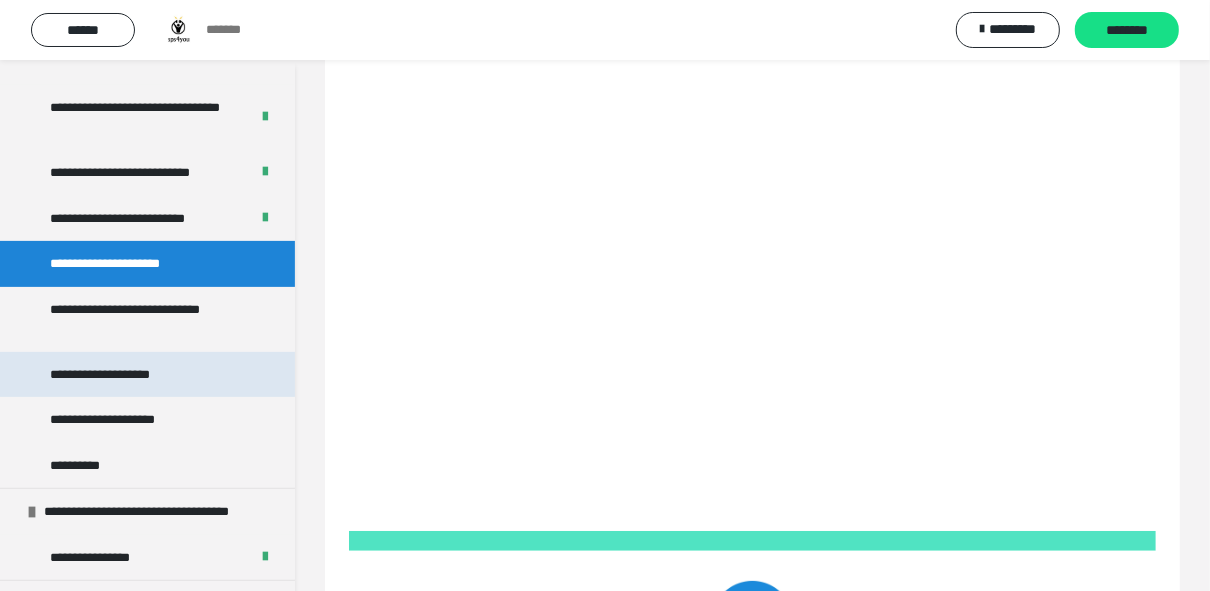 click on "**********" at bounding box center (122, 375) 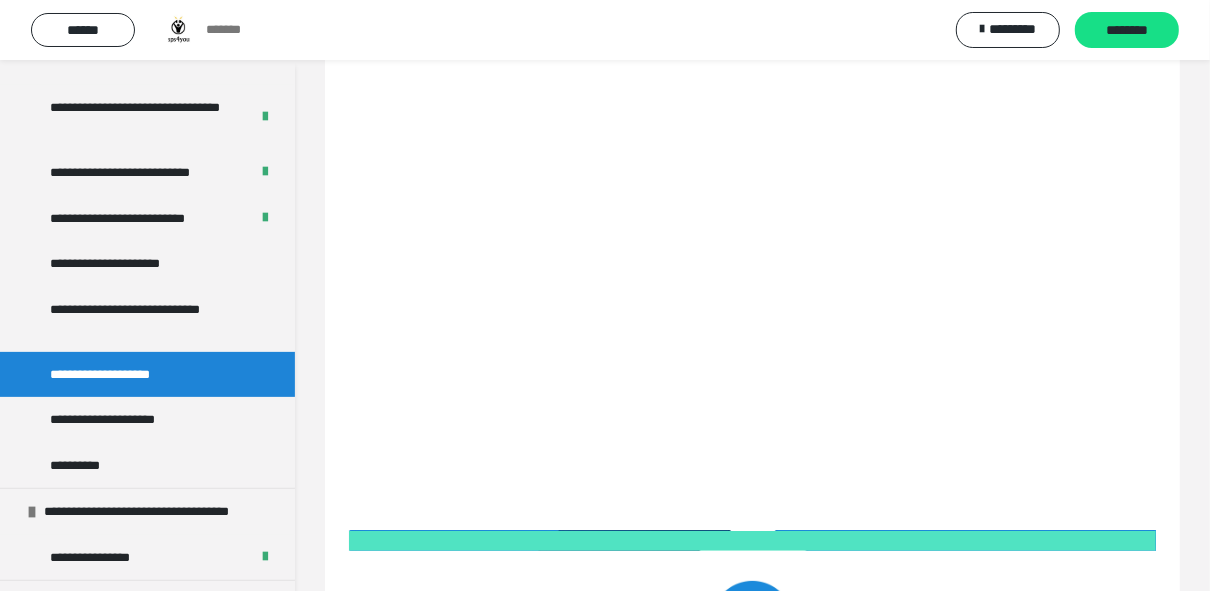 scroll, scrollTop: 107, scrollLeft: 0, axis: vertical 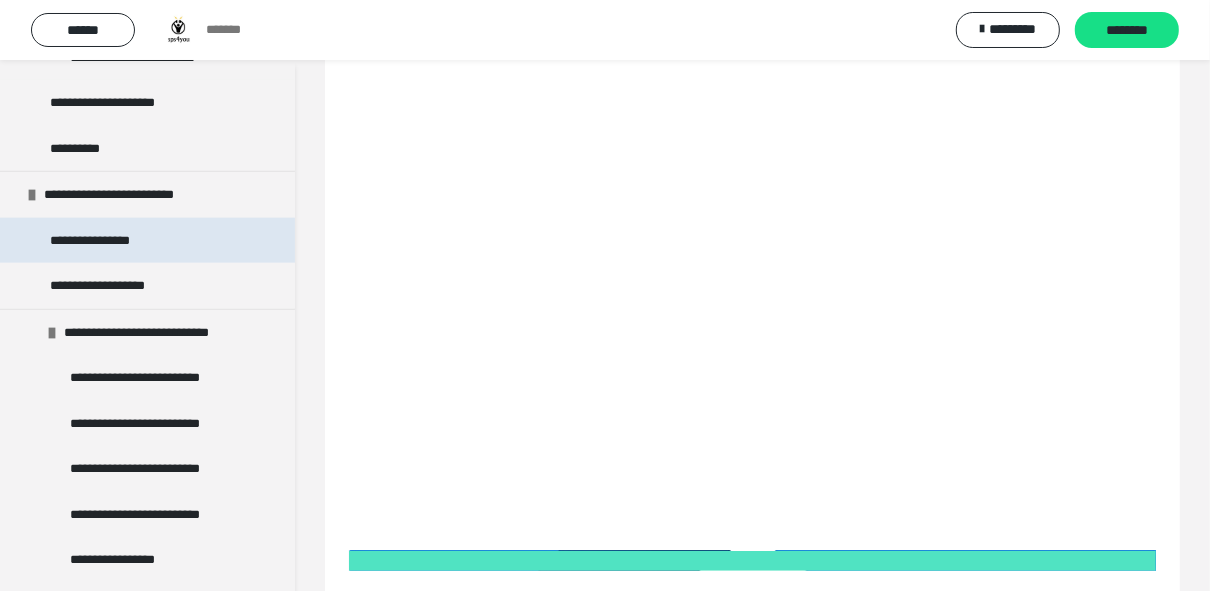 click on "**********" at bounding box center [102, 241] 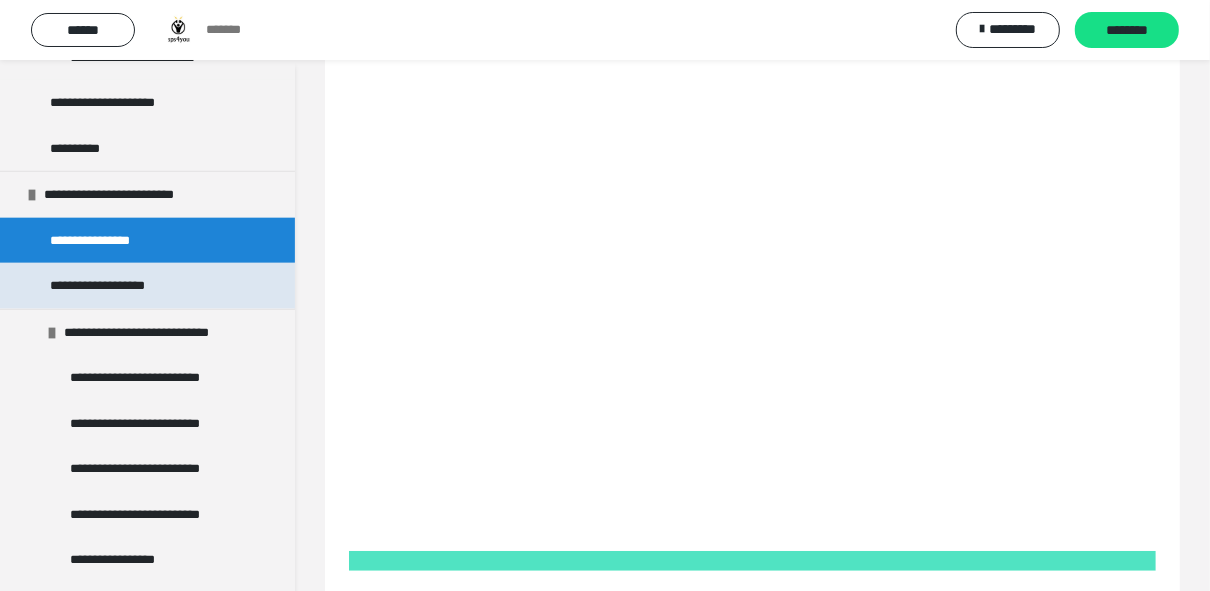 click on "**********" at bounding box center (147, 286) 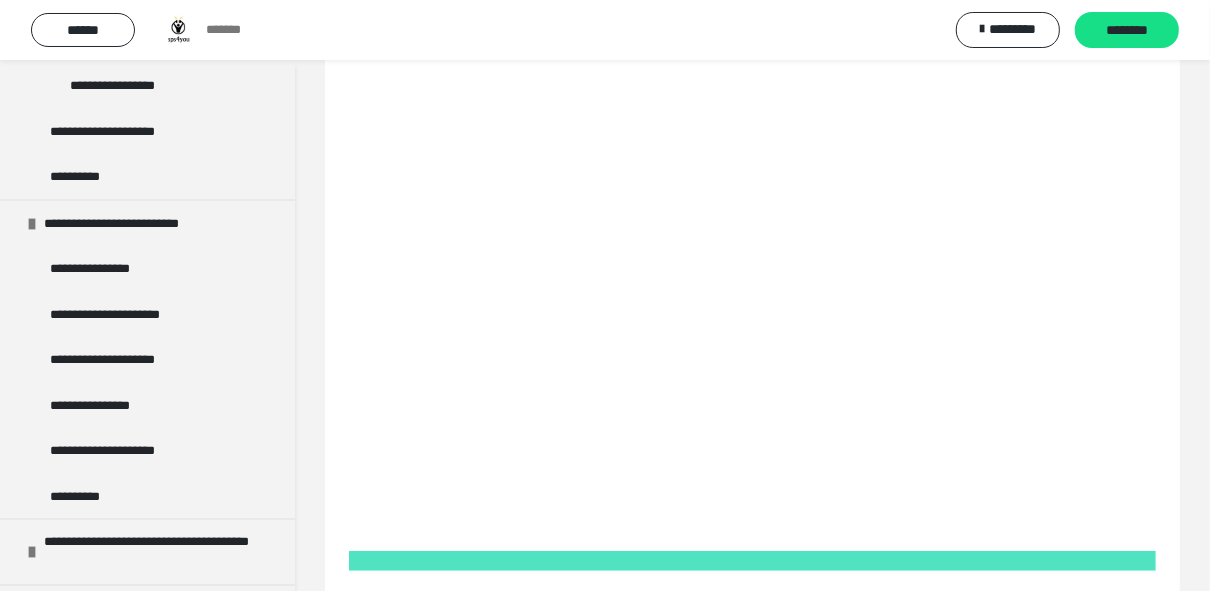scroll, scrollTop: 2074, scrollLeft: 0, axis: vertical 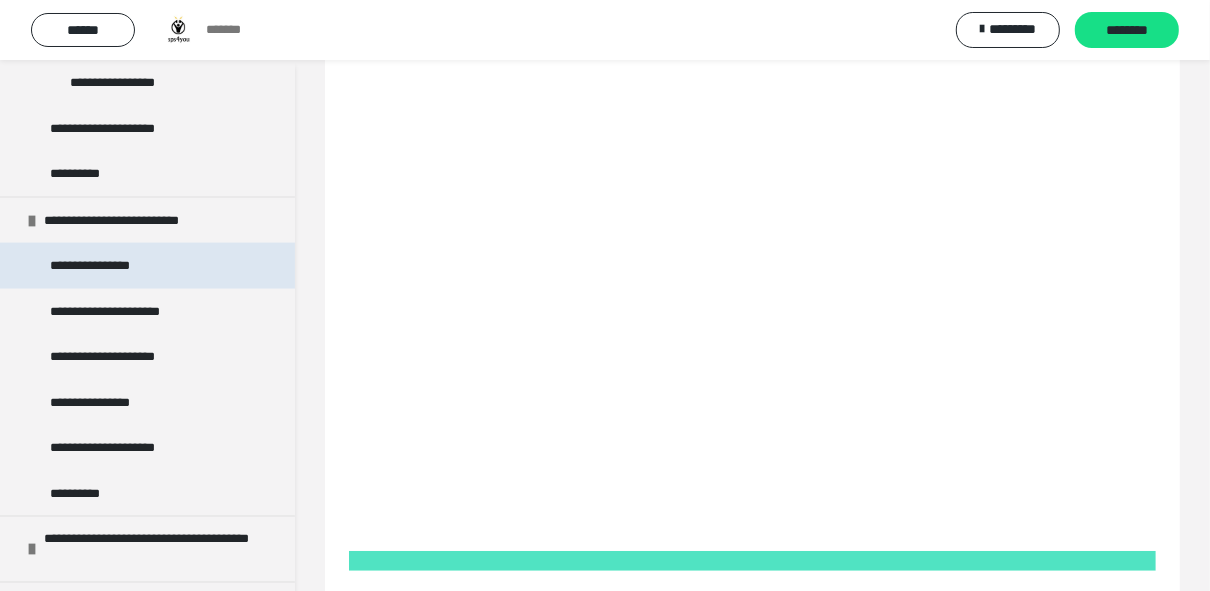 click on "**********" at bounding box center (103, 266) 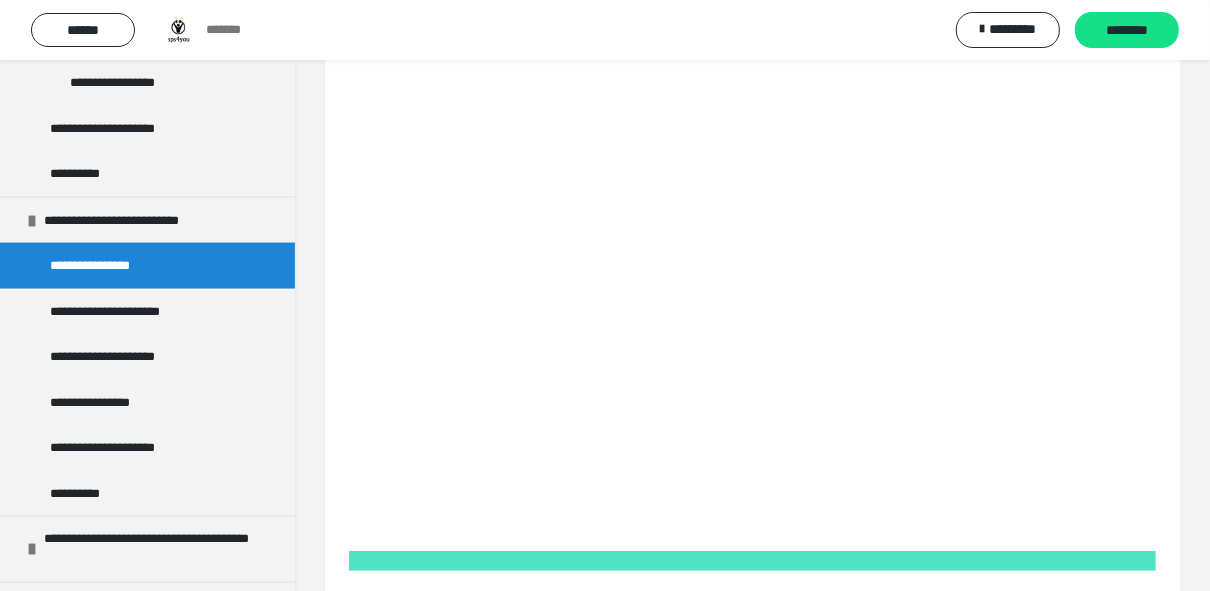 scroll, scrollTop: 160, scrollLeft: 0, axis: vertical 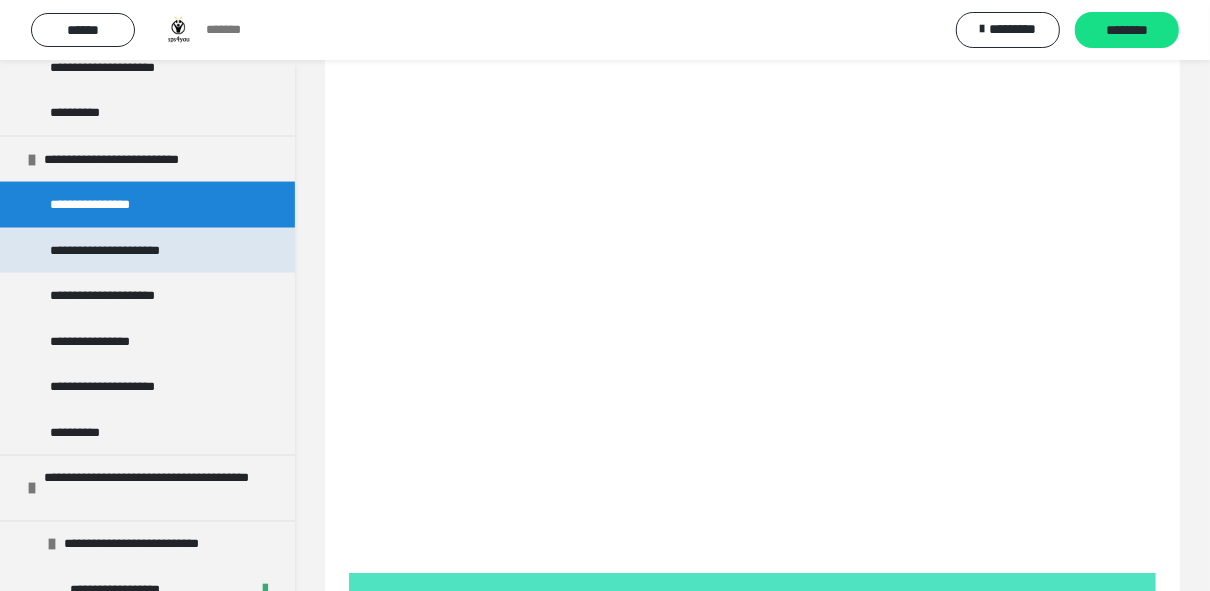 click on "**********" at bounding box center [124, 251] 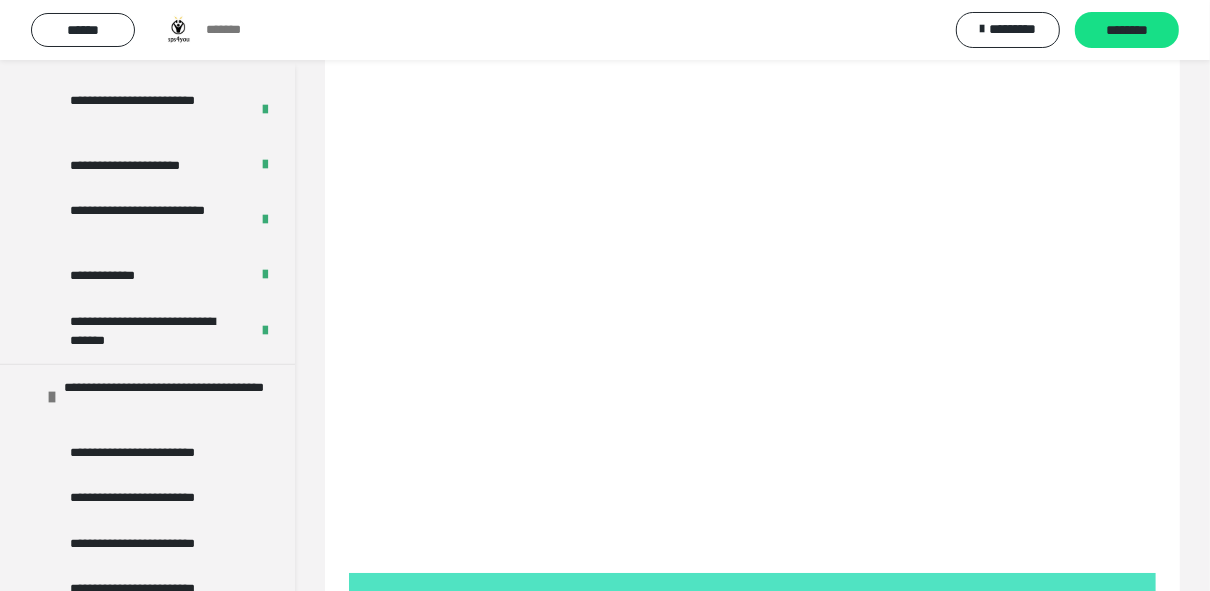 scroll, scrollTop: 902, scrollLeft: 0, axis: vertical 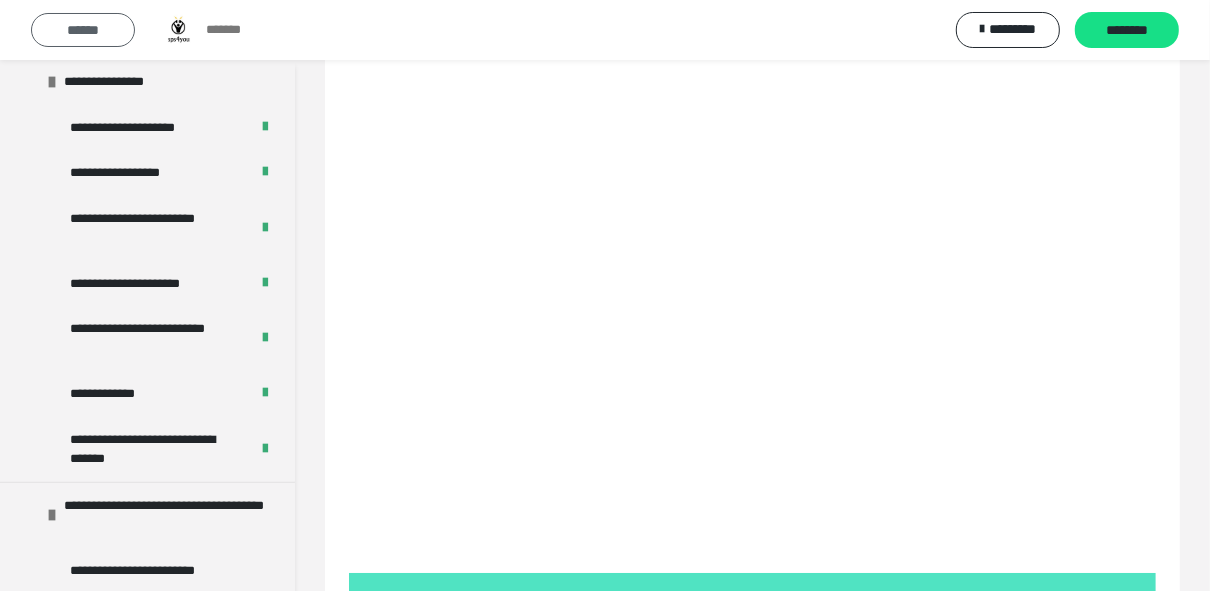 click on "******" at bounding box center (83, 30) 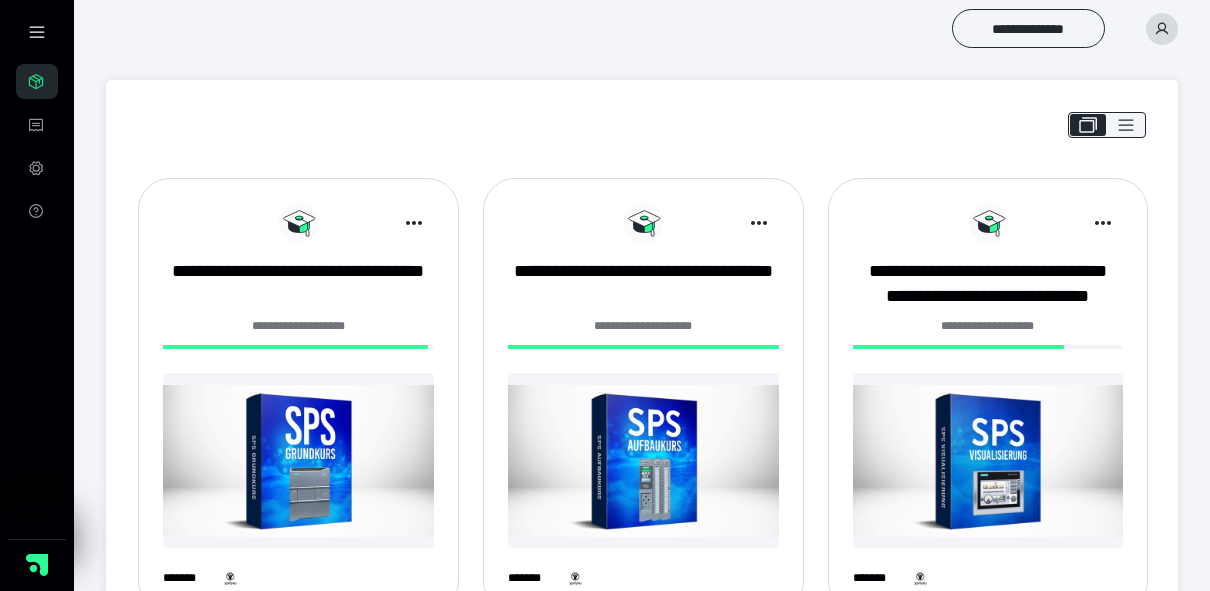 scroll, scrollTop: 536, scrollLeft: 0, axis: vertical 